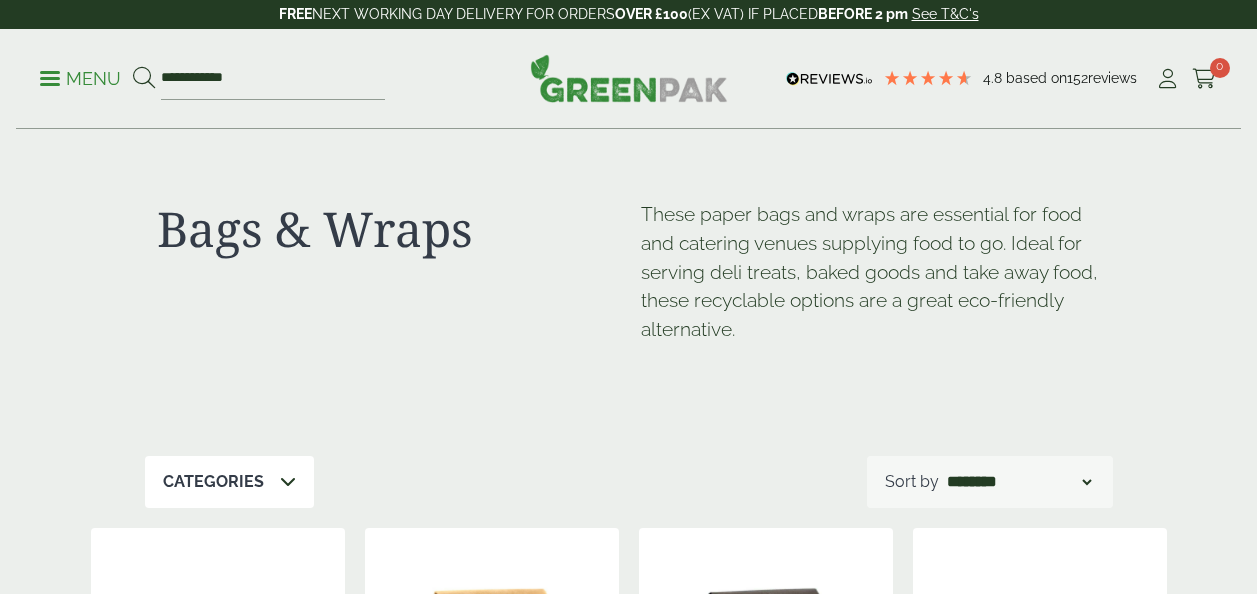 scroll, scrollTop: 0, scrollLeft: 0, axis: both 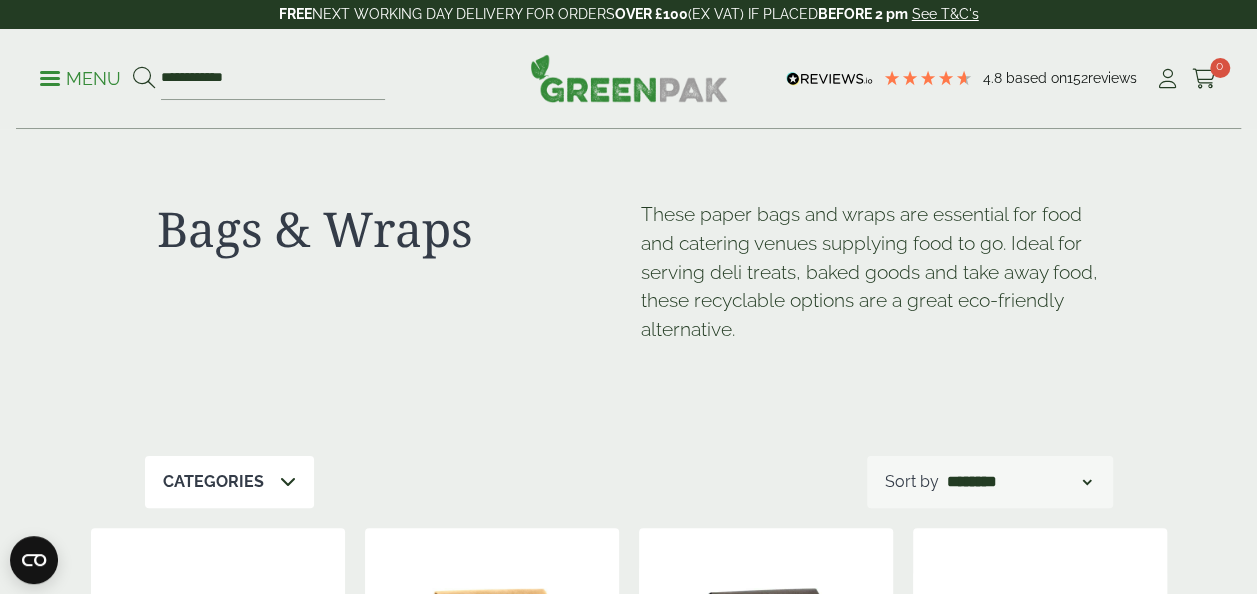 click at bounding box center [50, 78] 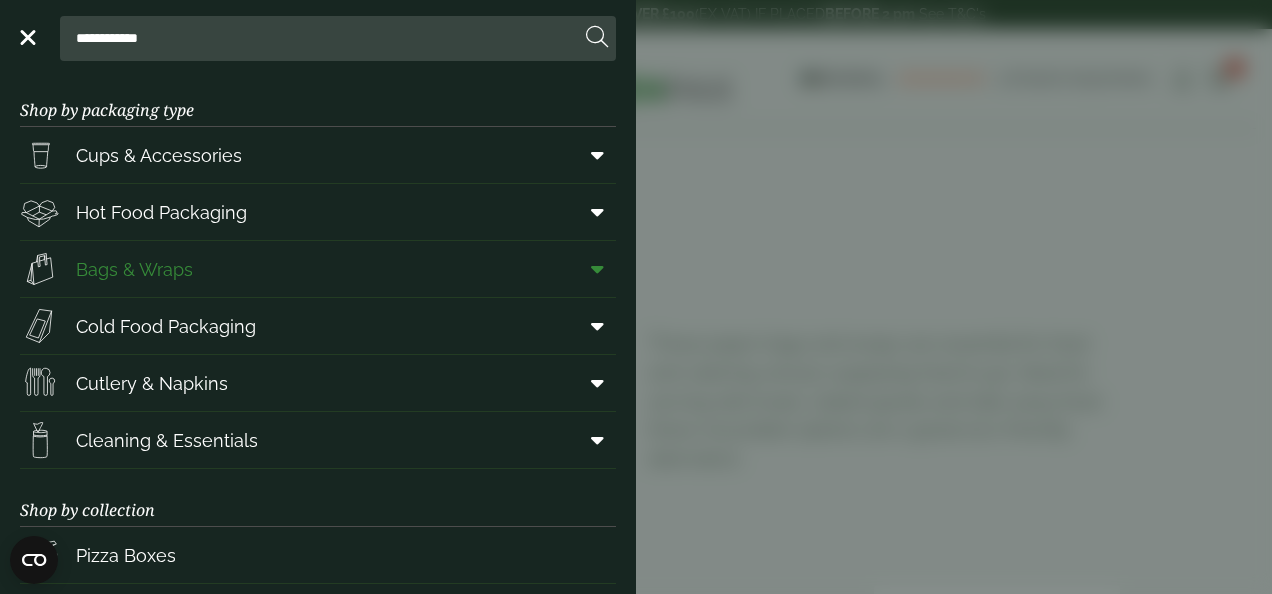 click on "Bags & Wraps" at bounding box center (134, 269) 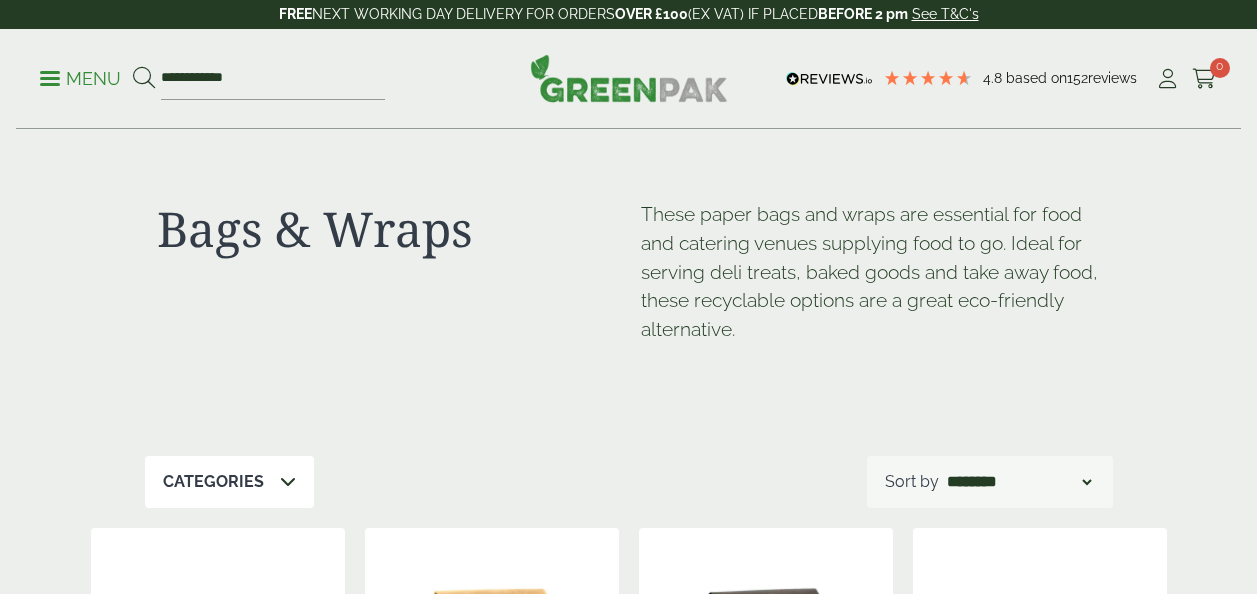 scroll, scrollTop: 0, scrollLeft: 0, axis: both 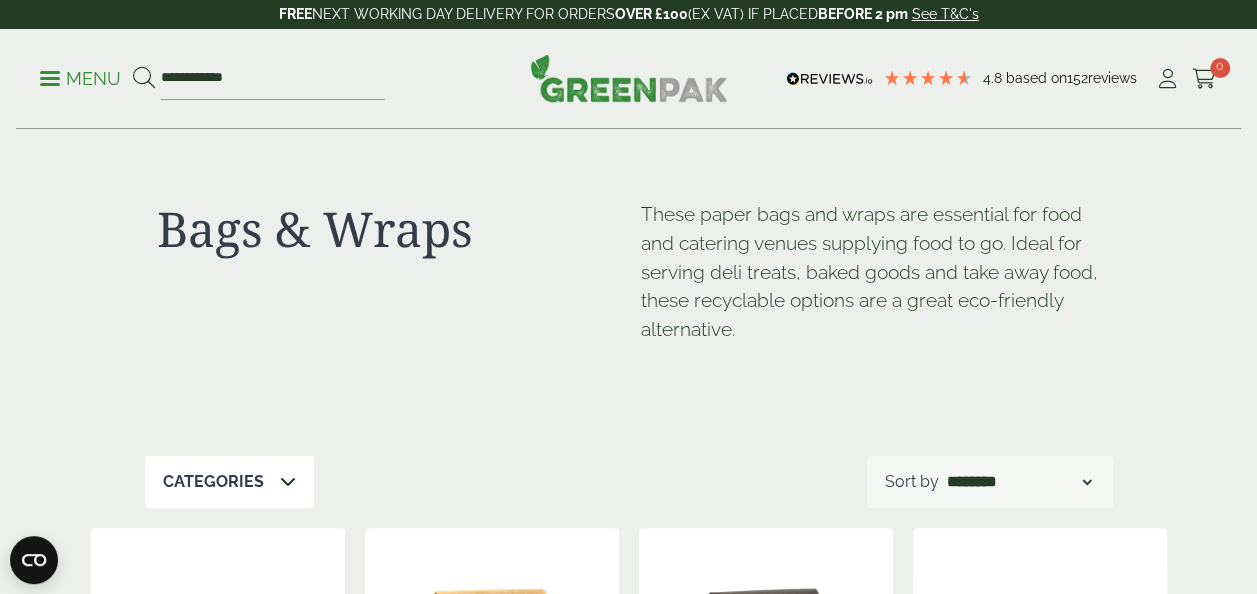 click on "Menu" at bounding box center [80, 77] 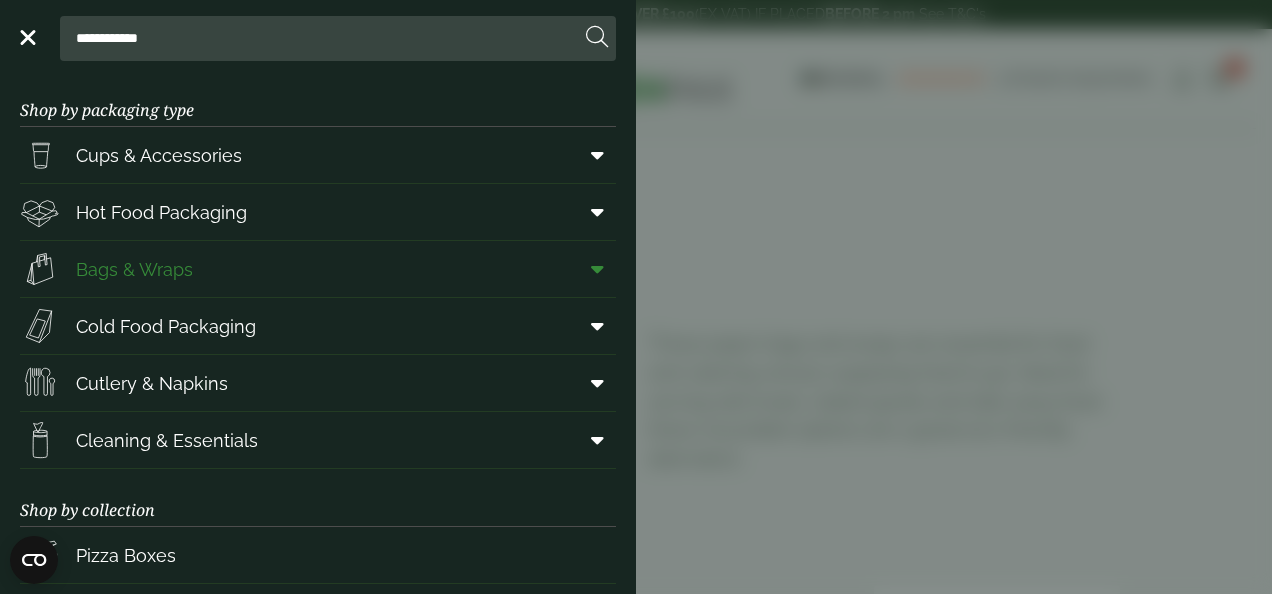 click at bounding box center (597, 269) 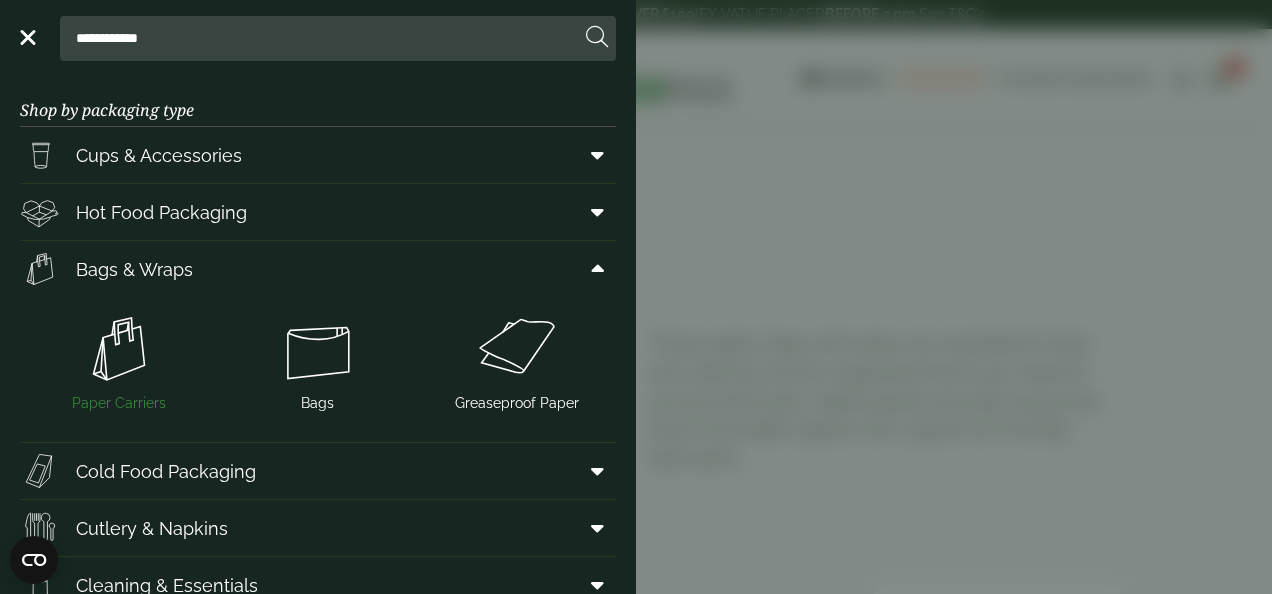 click at bounding box center [119, 349] 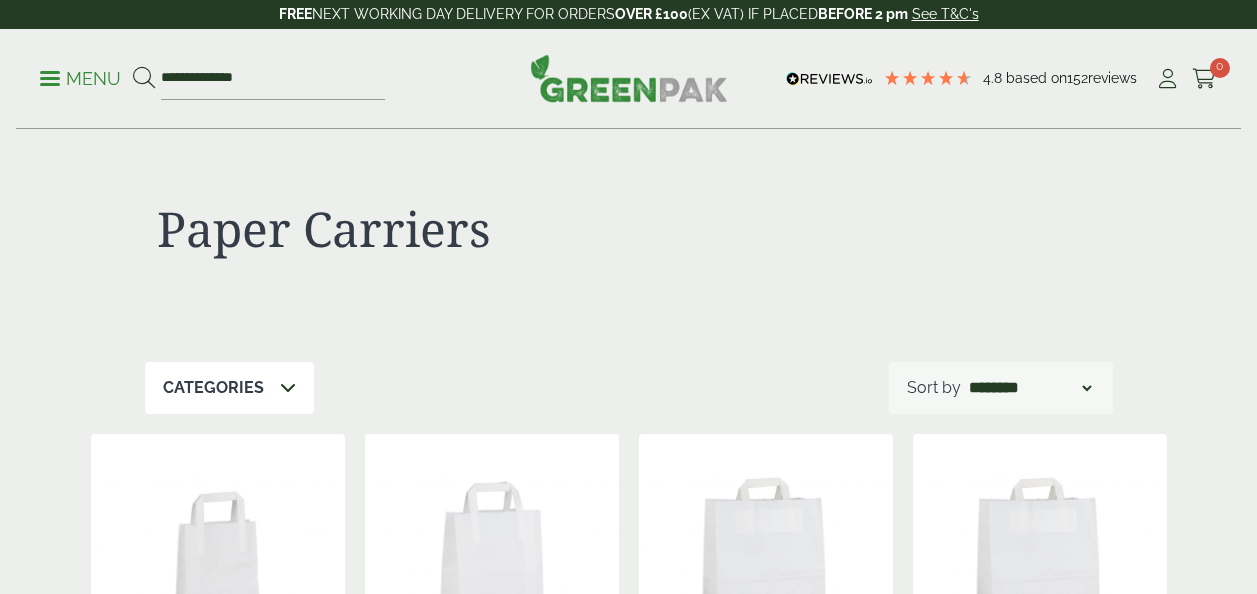 scroll, scrollTop: 0, scrollLeft: 0, axis: both 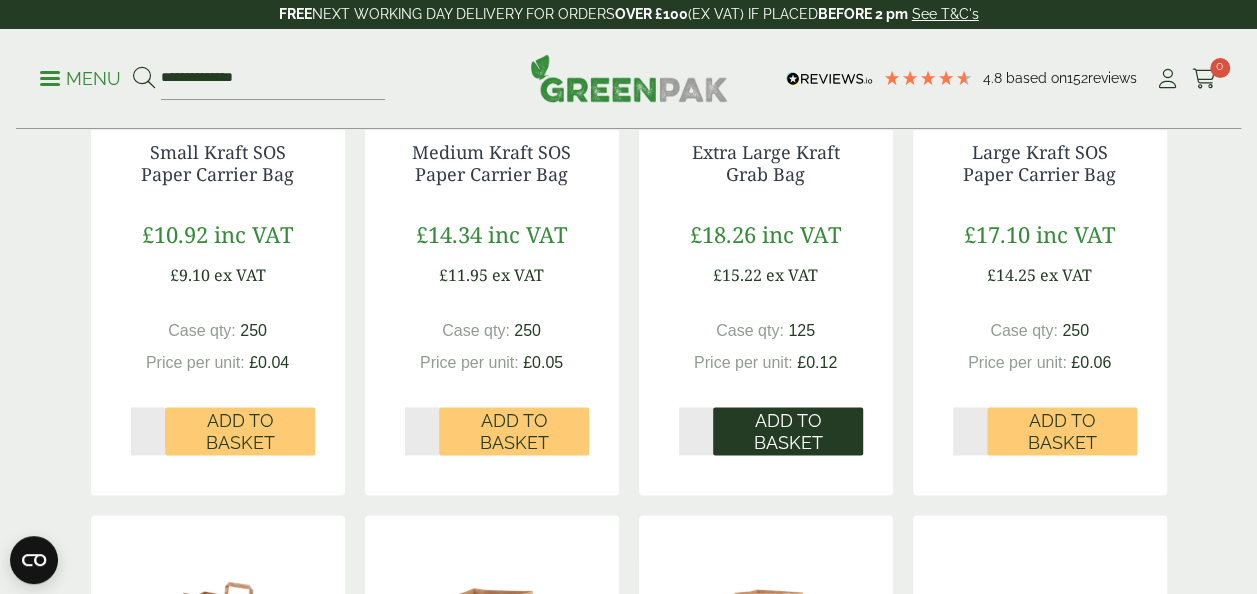 click on "Add to Basket" at bounding box center (788, 431) 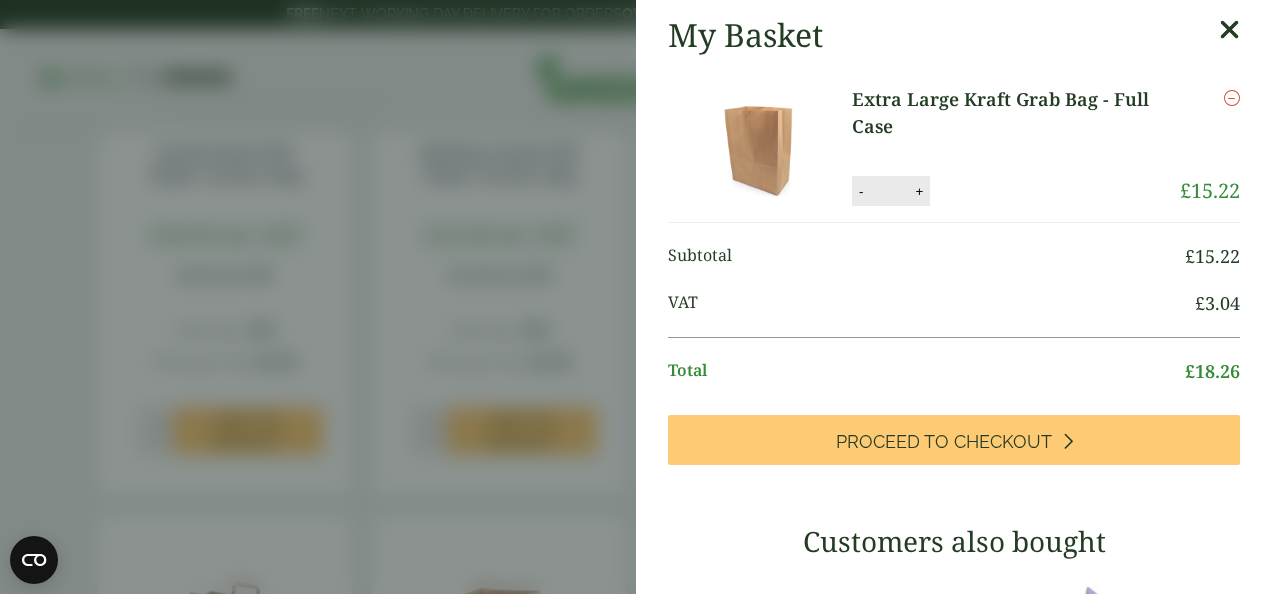 click at bounding box center [1229, 30] 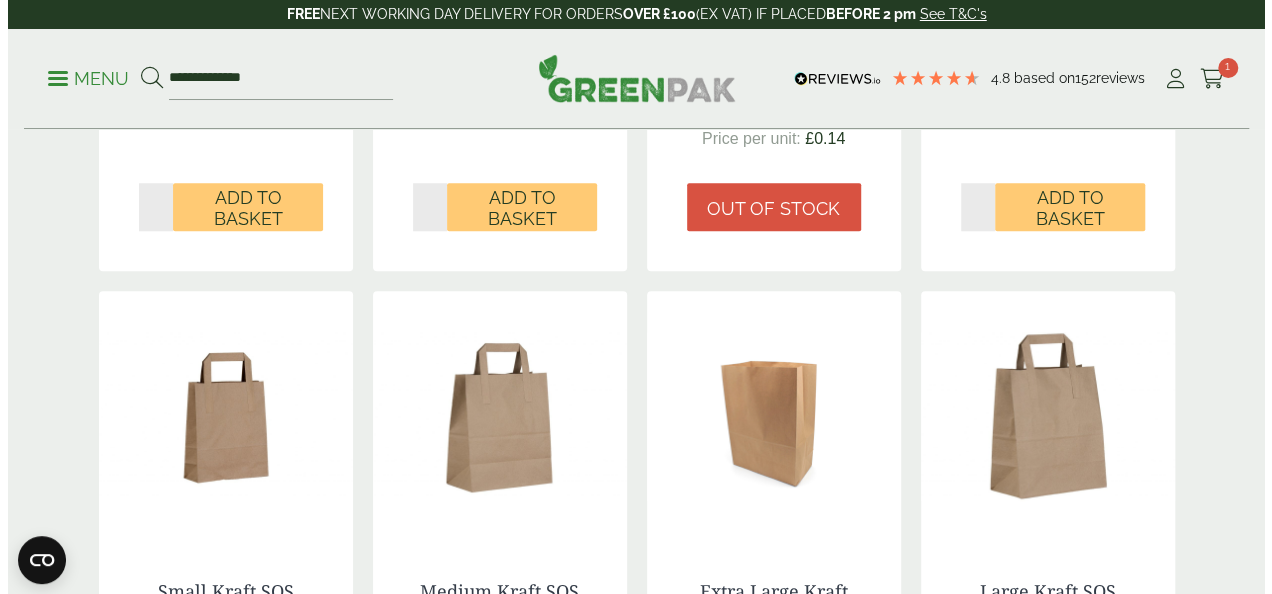 scroll, scrollTop: 818, scrollLeft: 0, axis: vertical 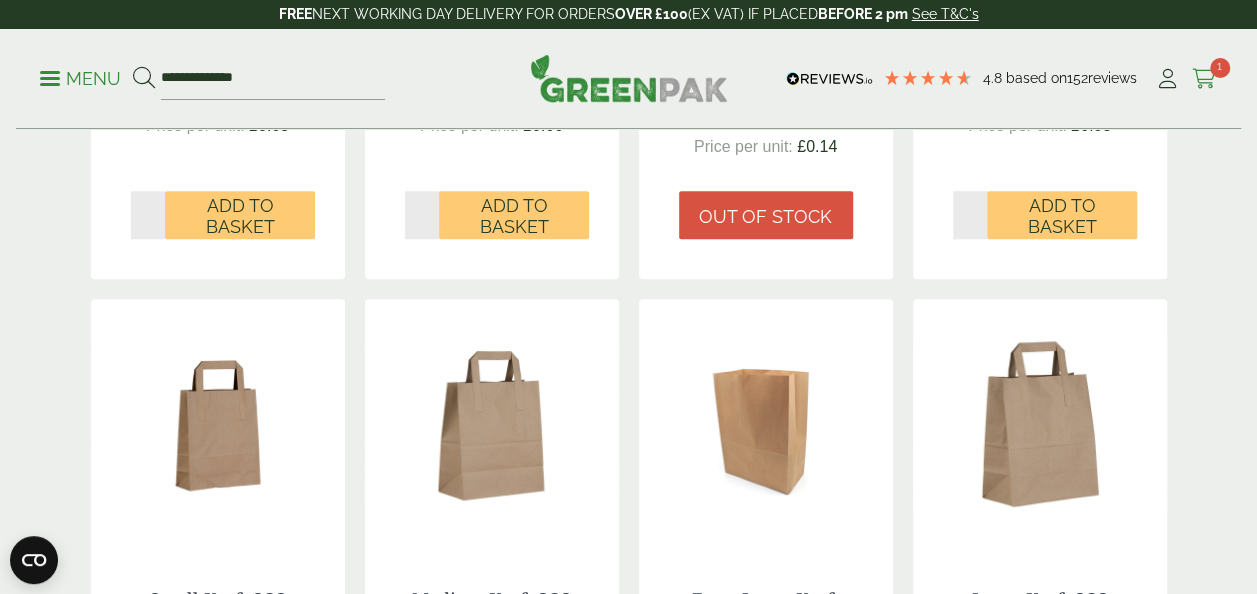 click at bounding box center (1204, 79) 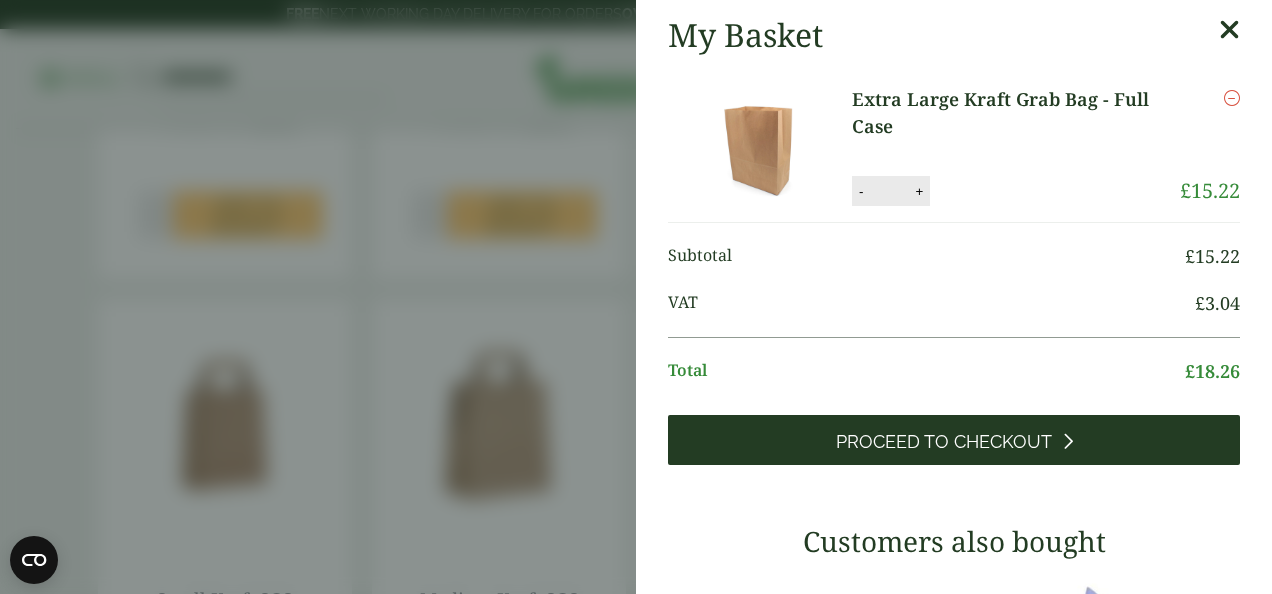 click on "Proceed to Checkout" at bounding box center (944, 442) 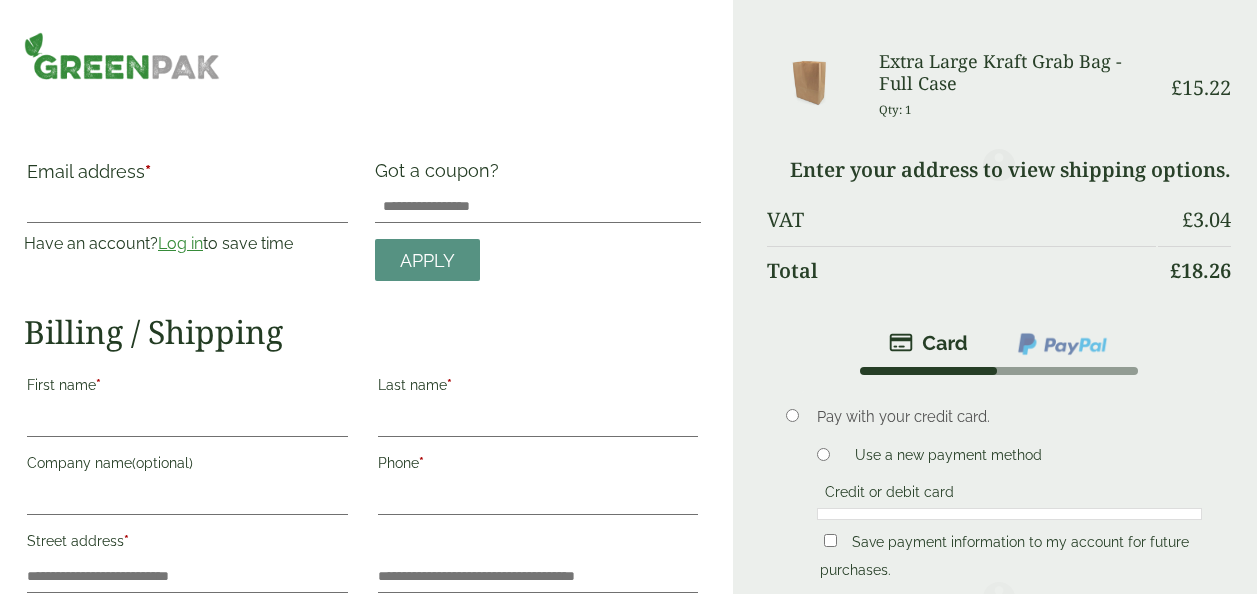 scroll, scrollTop: 0, scrollLeft: 0, axis: both 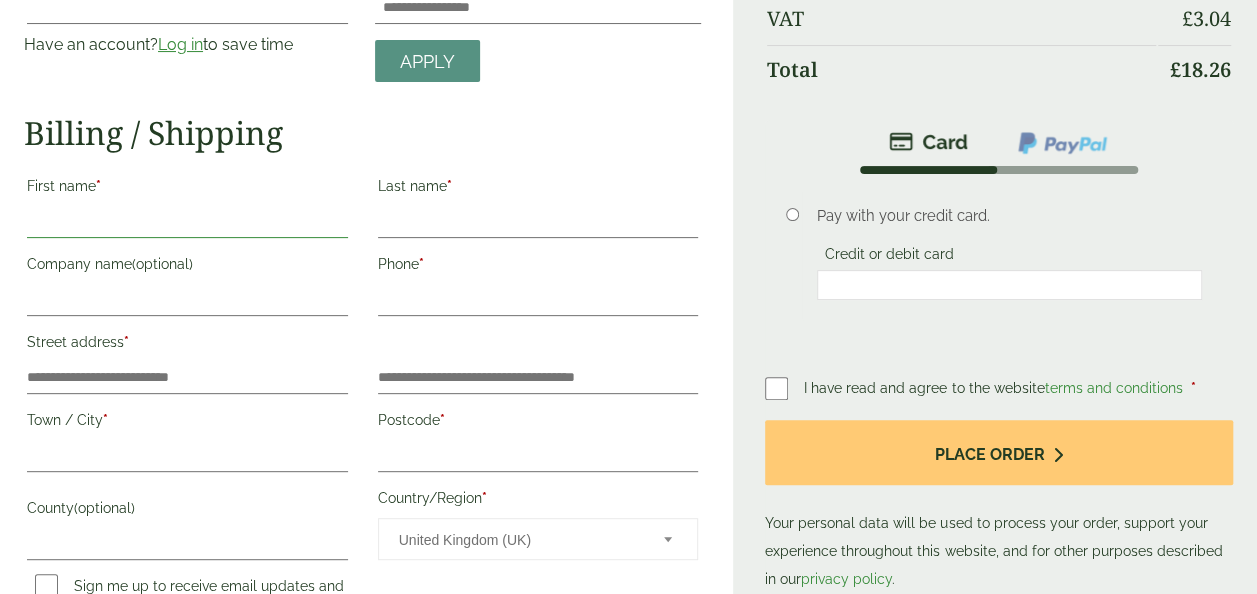 click on "First name  *" at bounding box center (187, 222) 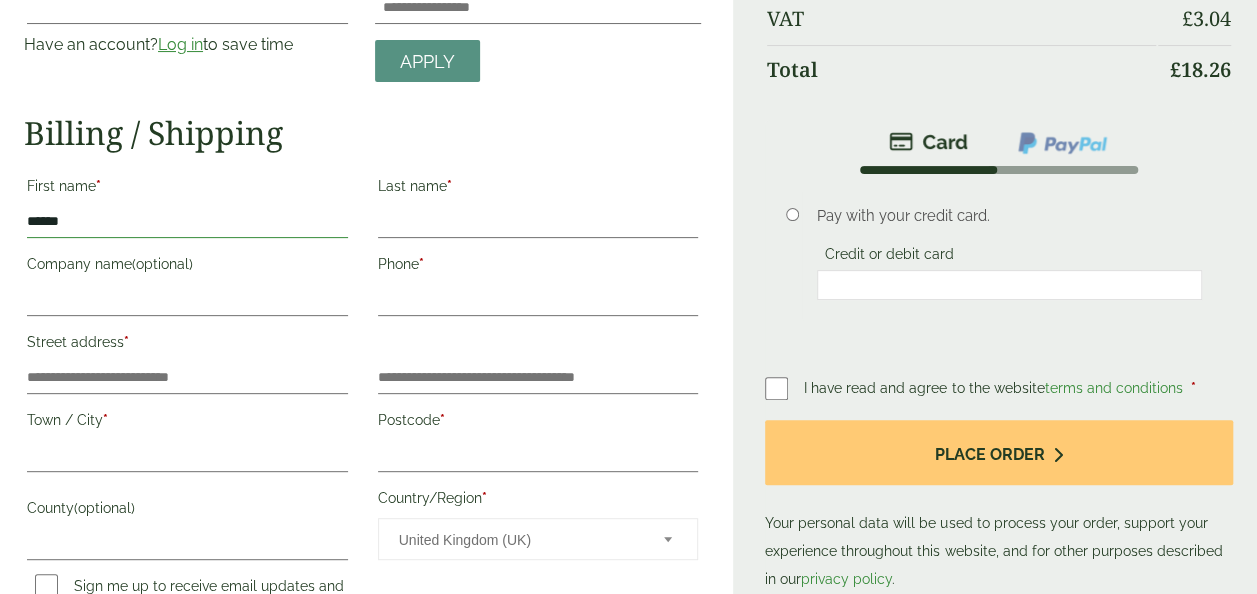 type on "******" 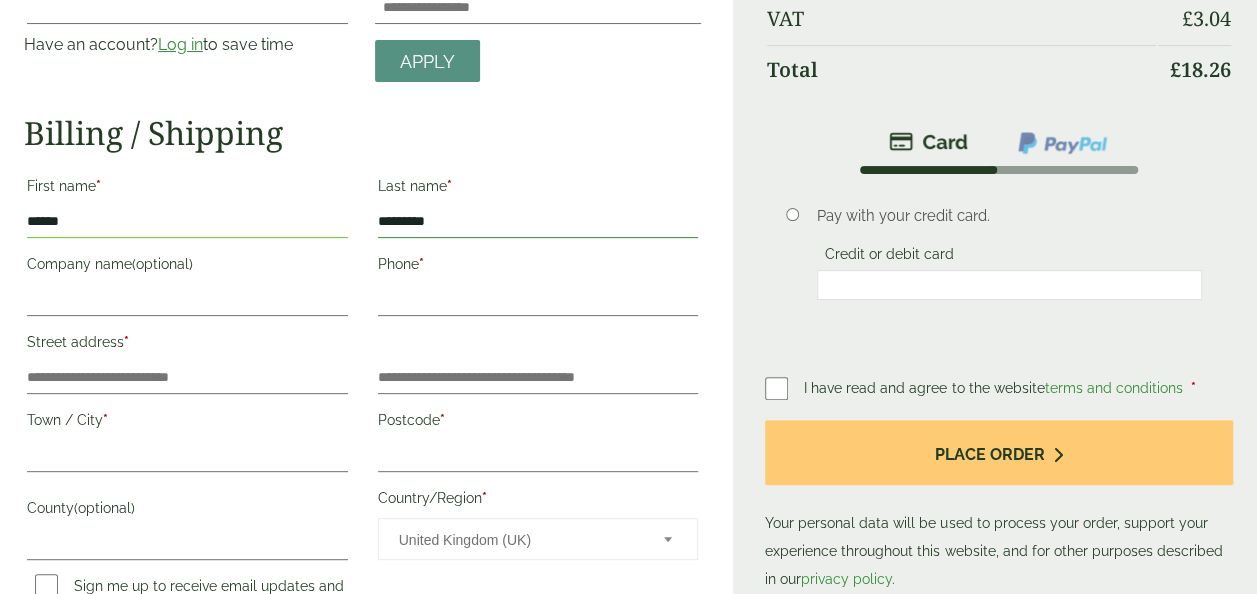 type on "*********" 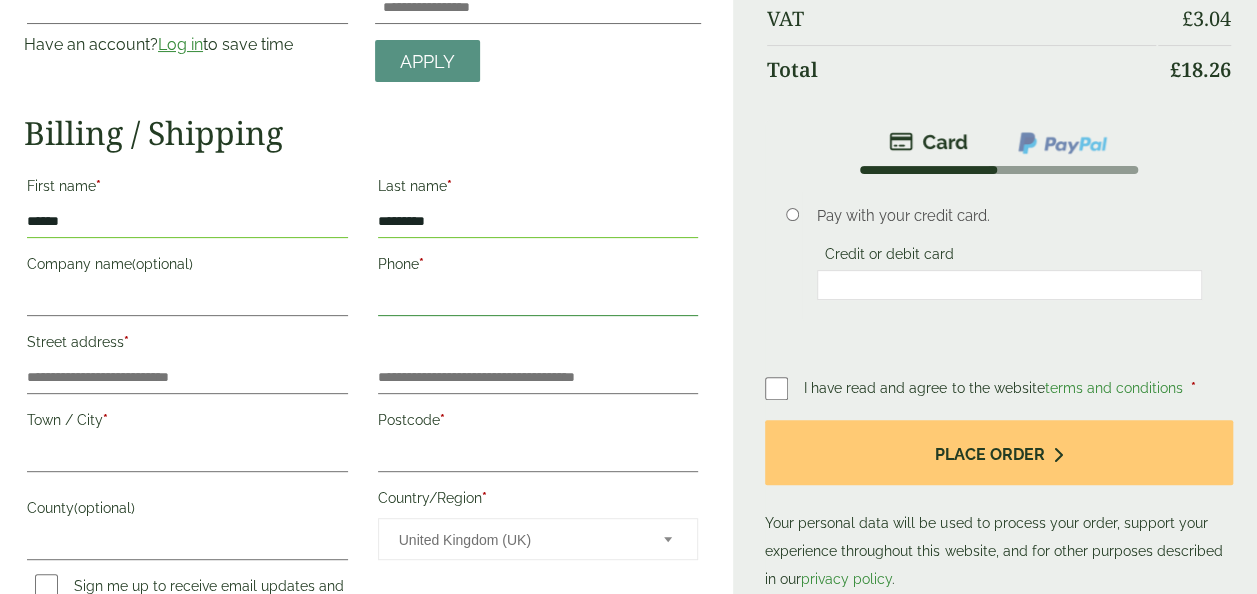 drag, startPoint x: 76, startPoint y: 289, endPoint x: 402, endPoint y: 297, distance: 326.09814 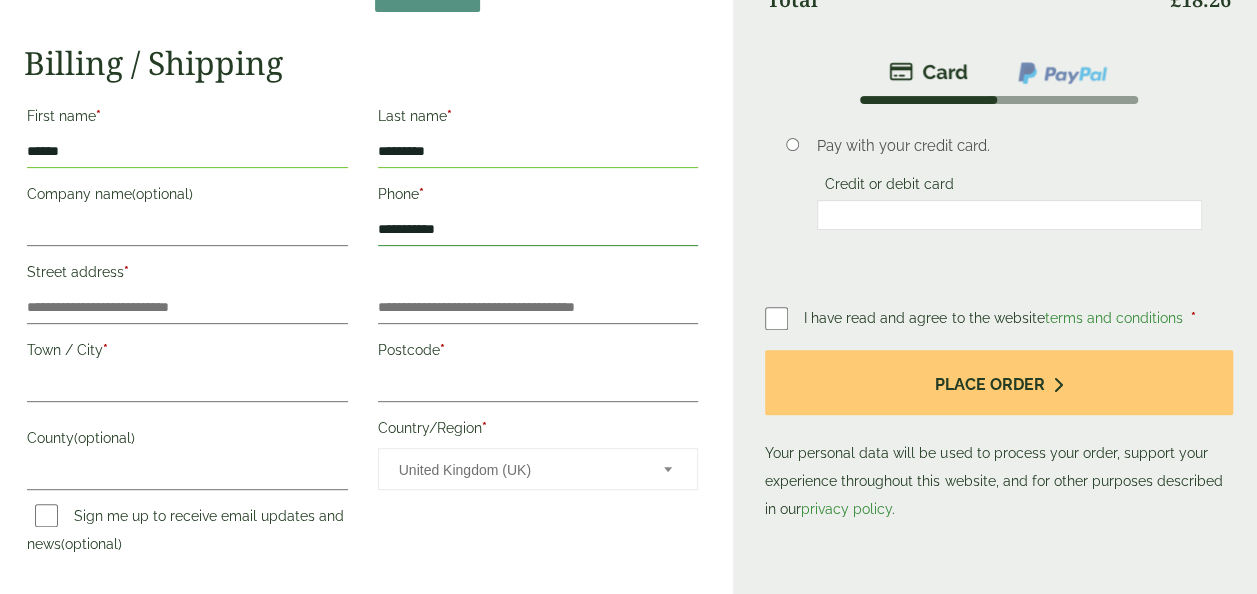 scroll, scrollTop: 270, scrollLeft: 0, axis: vertical 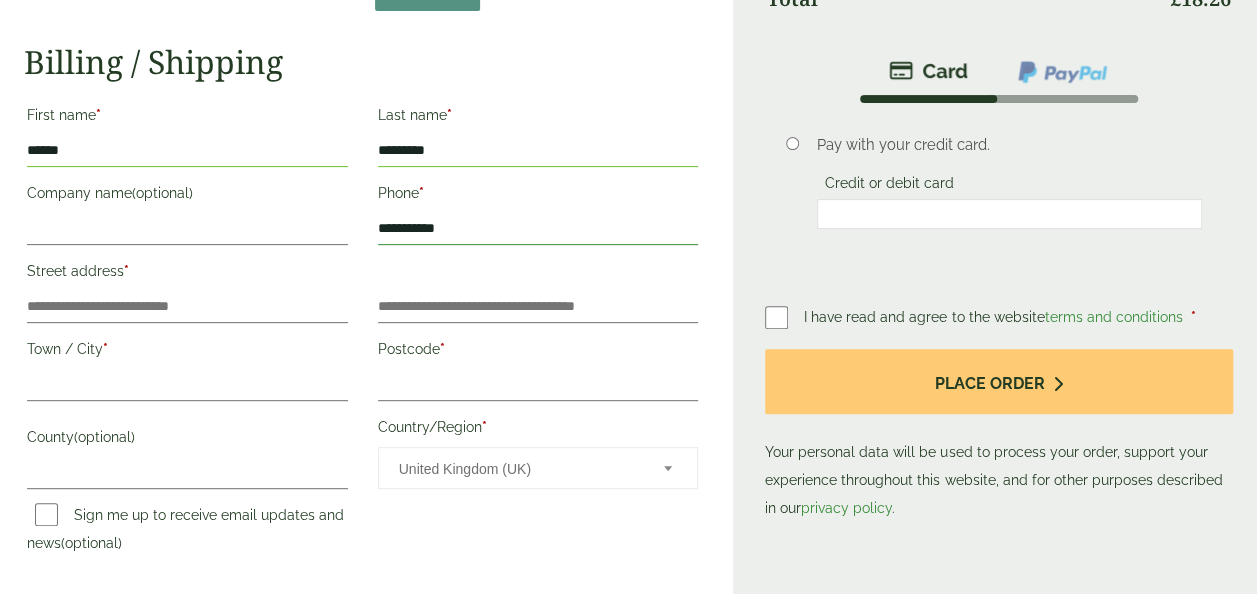 type on "**********" 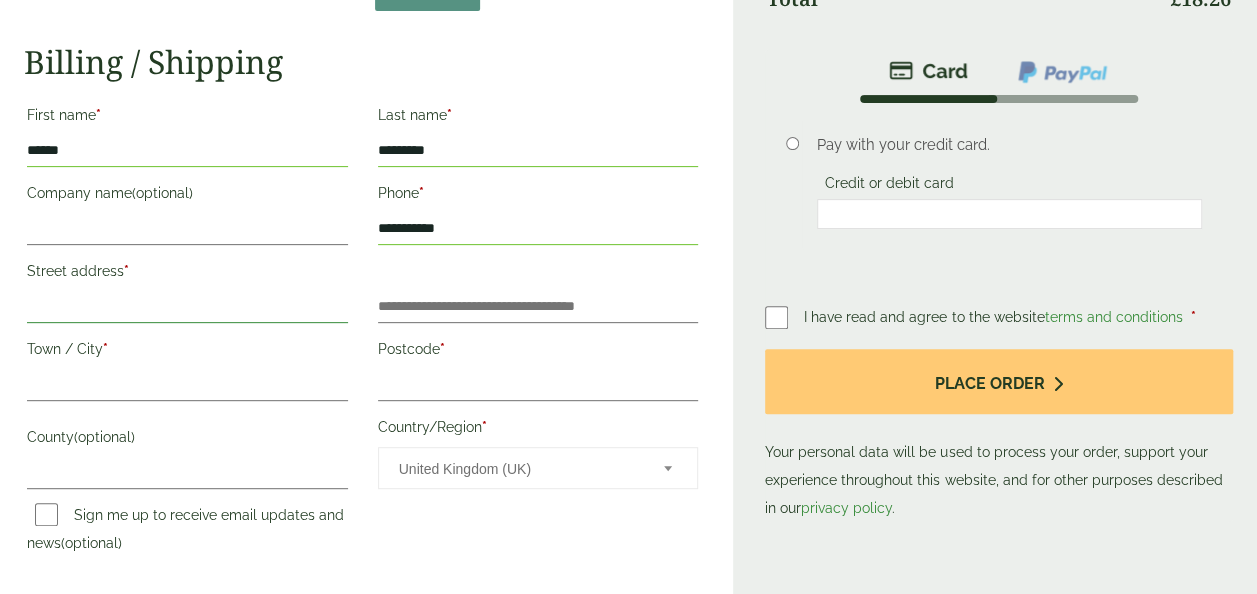 click on "Street address  *" at bounding box center [187, 307] 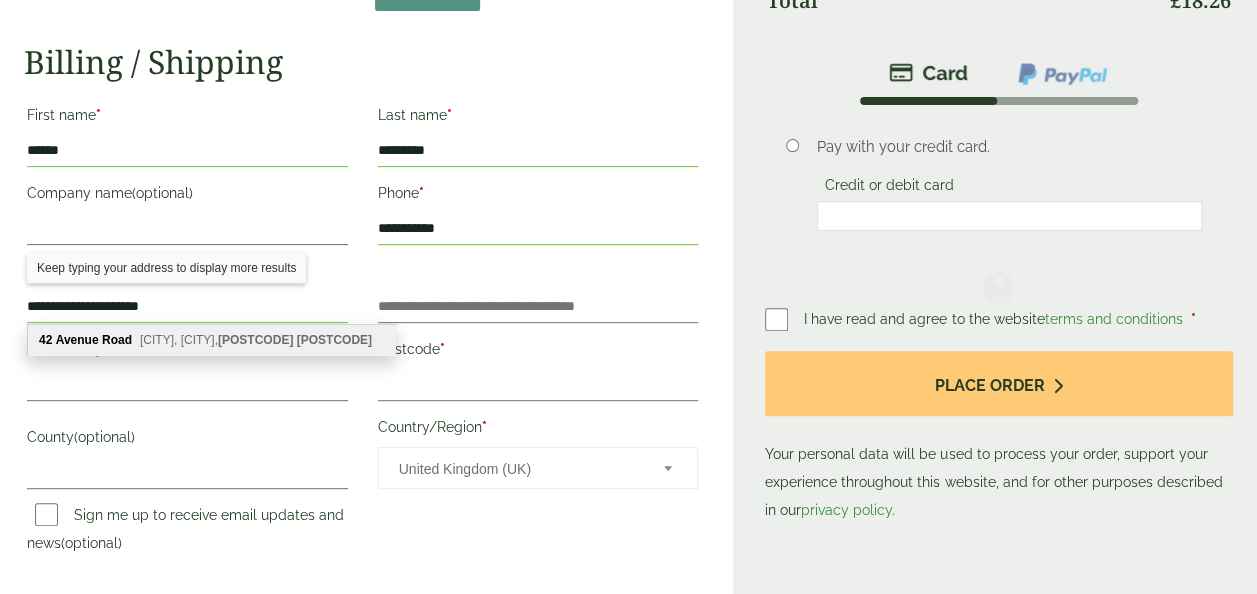 click on "Chadwell Heath, Romford,  RM6   4JF" at bounding box center [256, 340] 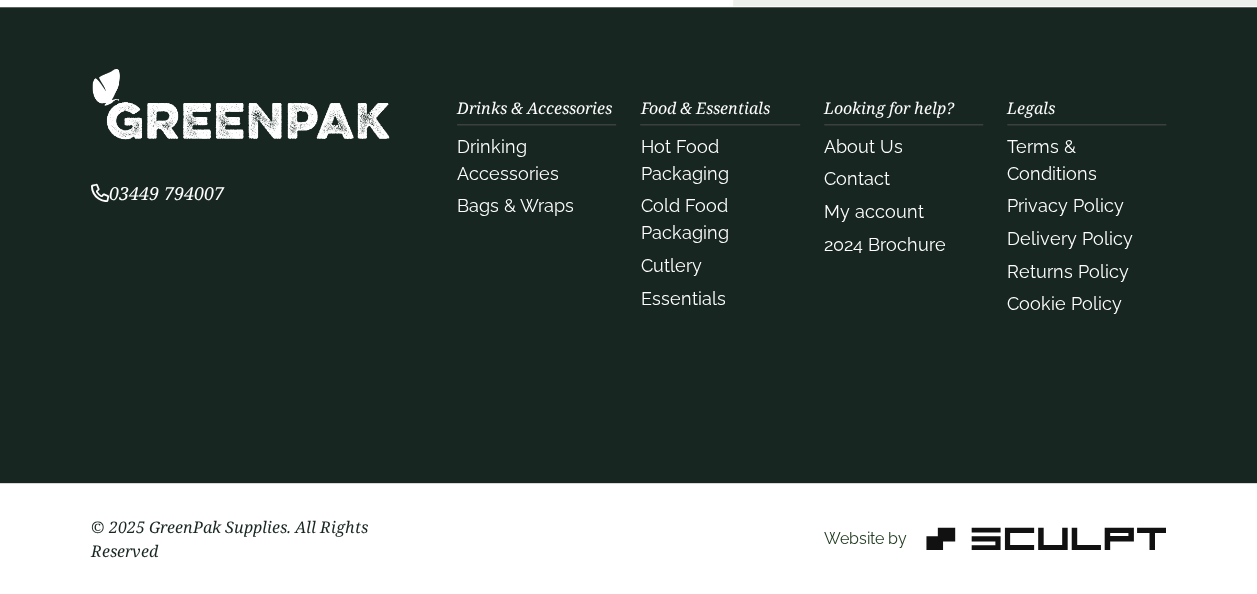 scroll, scrollTop: 0, scrollLeft: 0, axis: both 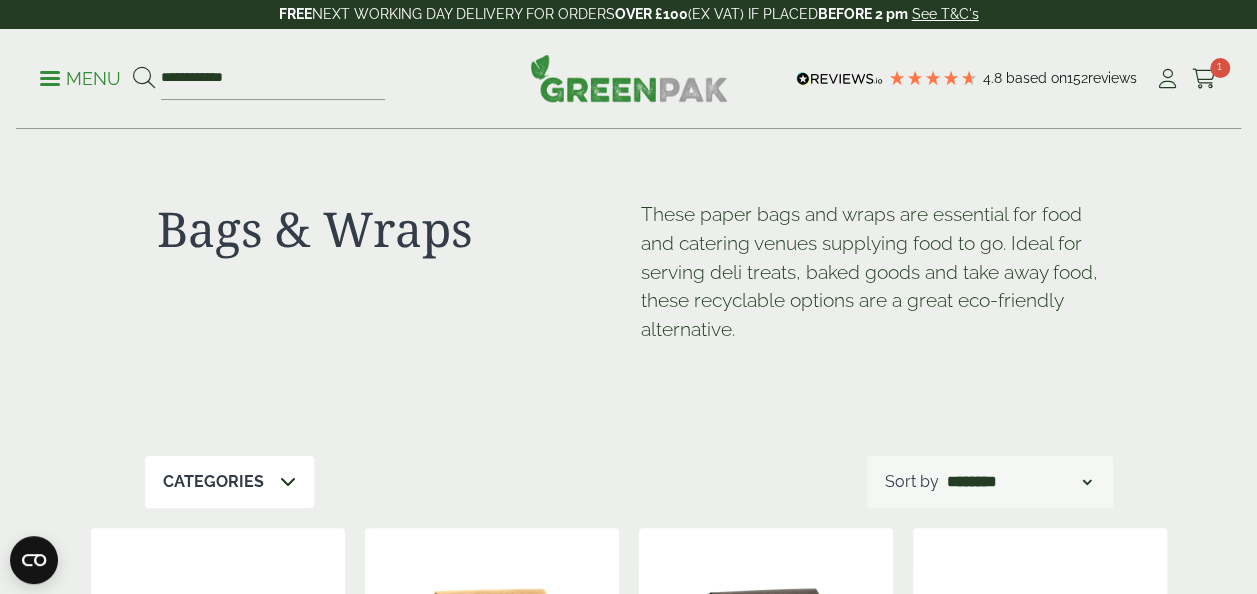 click at bounding box center (50, 78) 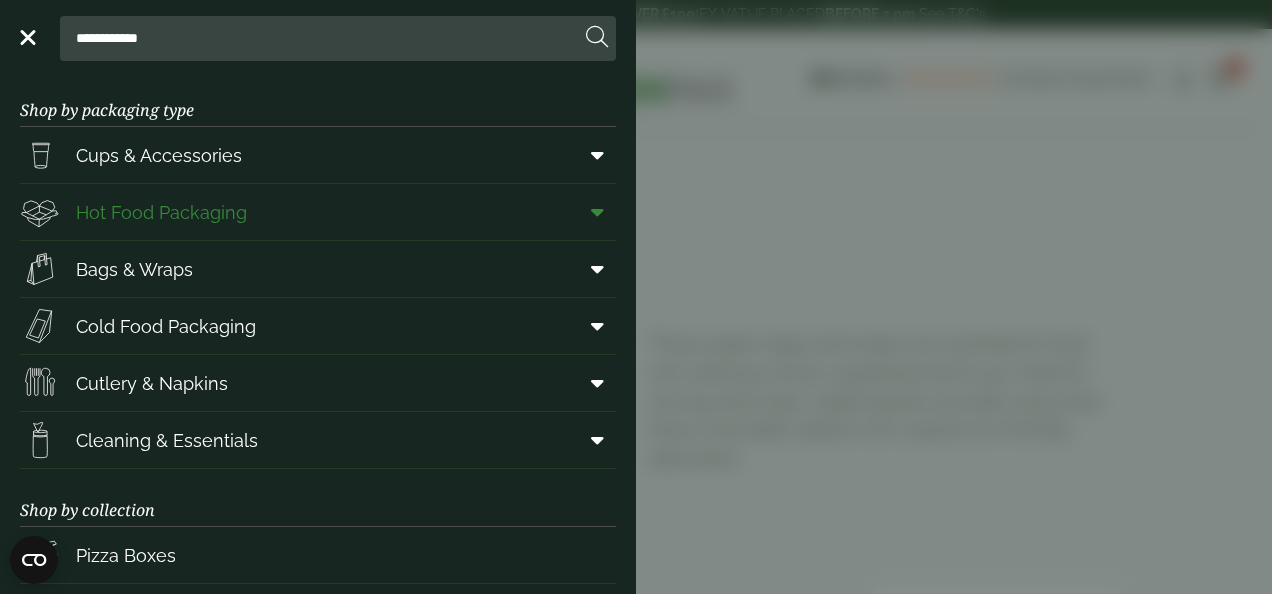 click at bounding box center (597, 212) 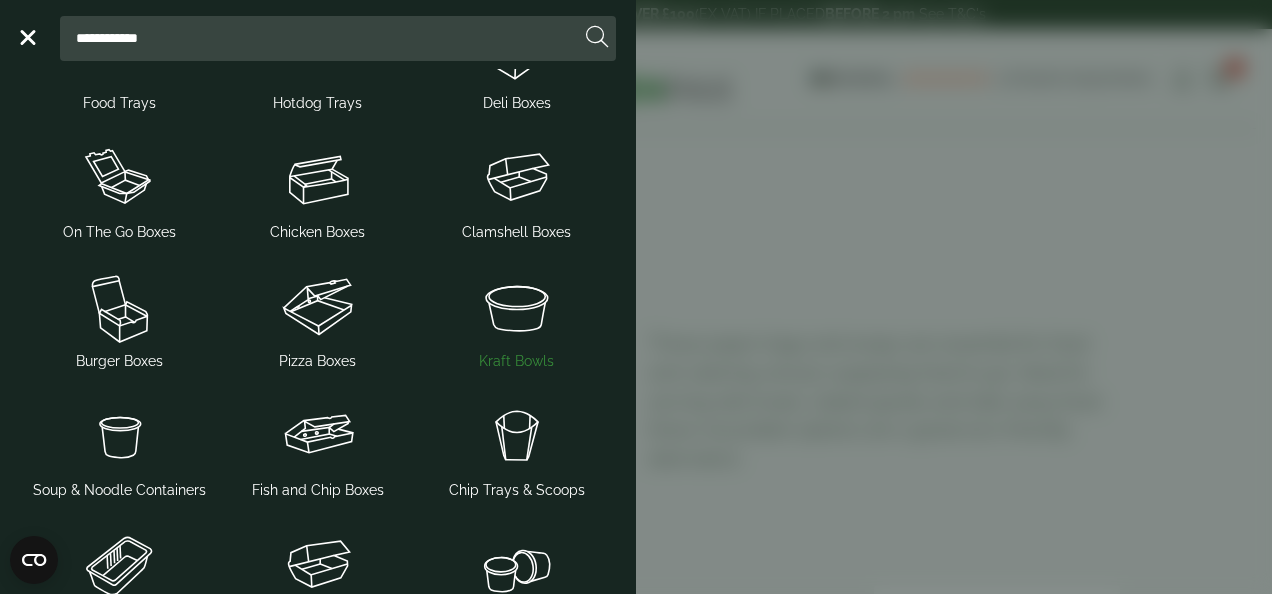 scroll, scrollTop: 242, scrollLeft: 0, axis: vertical 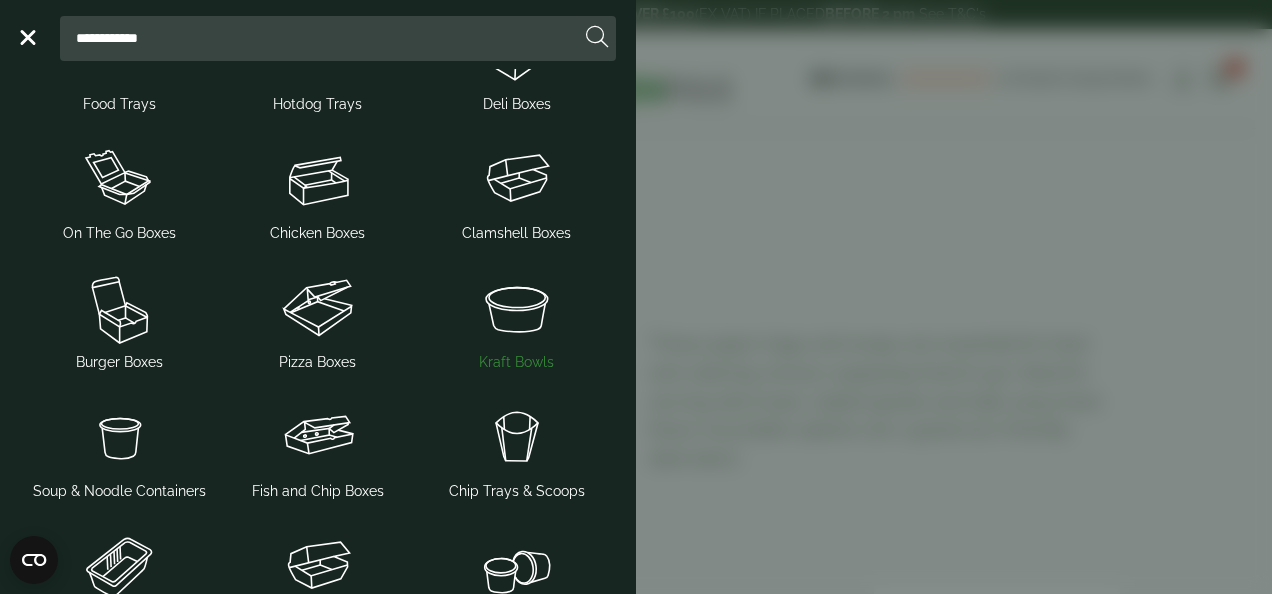 click at bounding box center [516, 308] 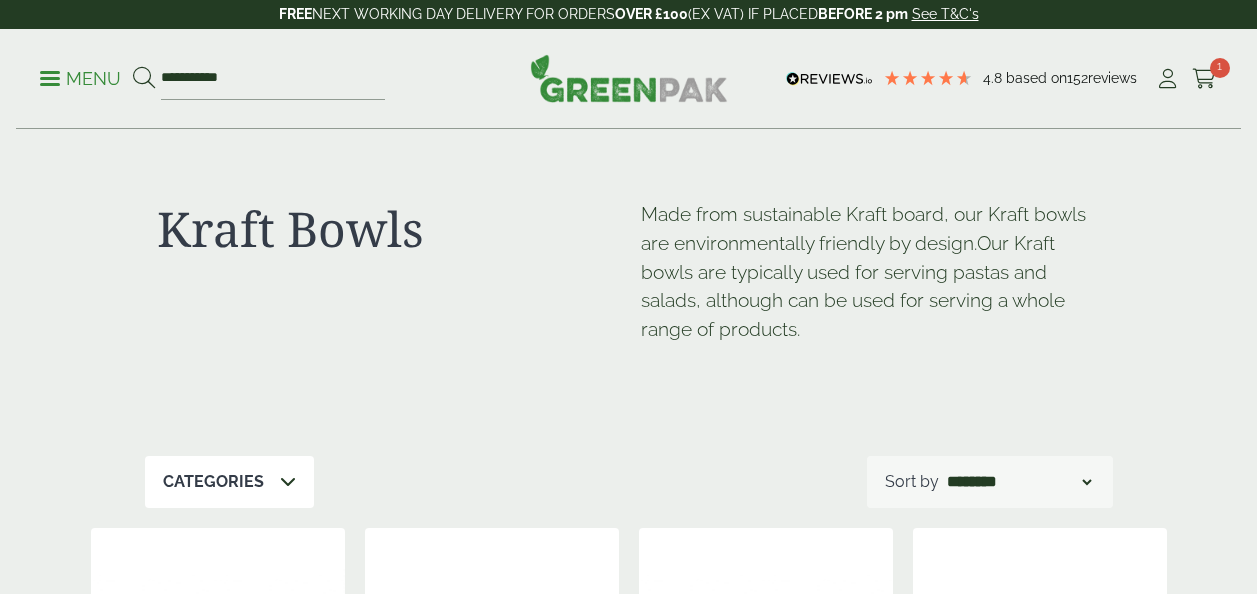 scroll, scrollTop: 0, scrollLeft: 0, axis: both 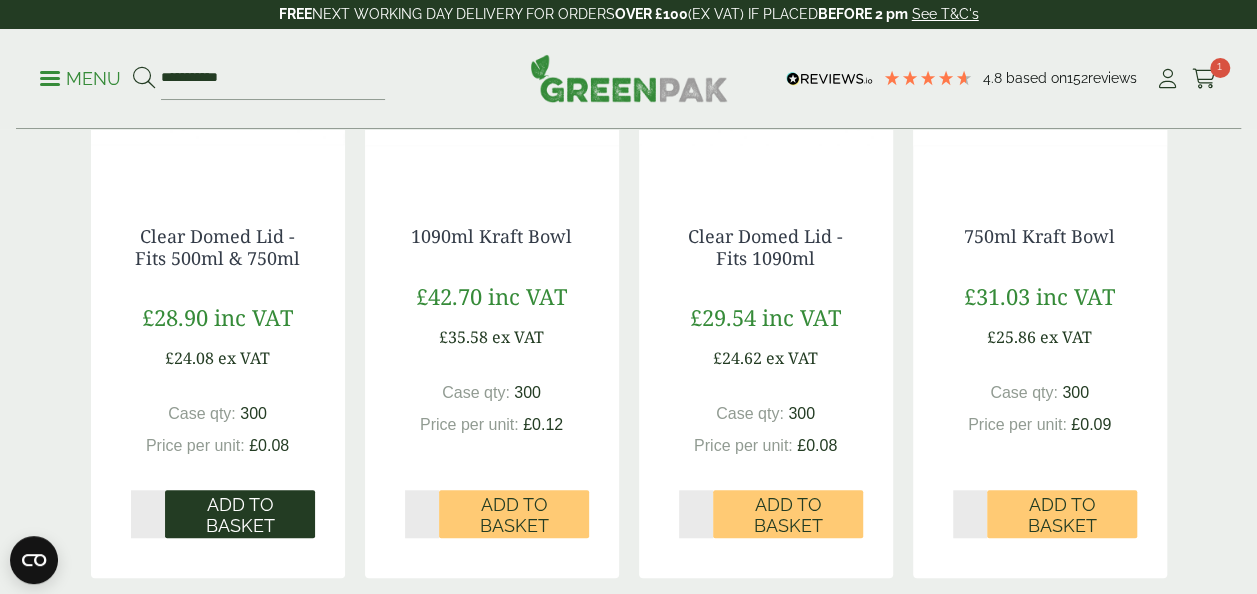 click on "Add to Basket" at bounding box center (240, 515) 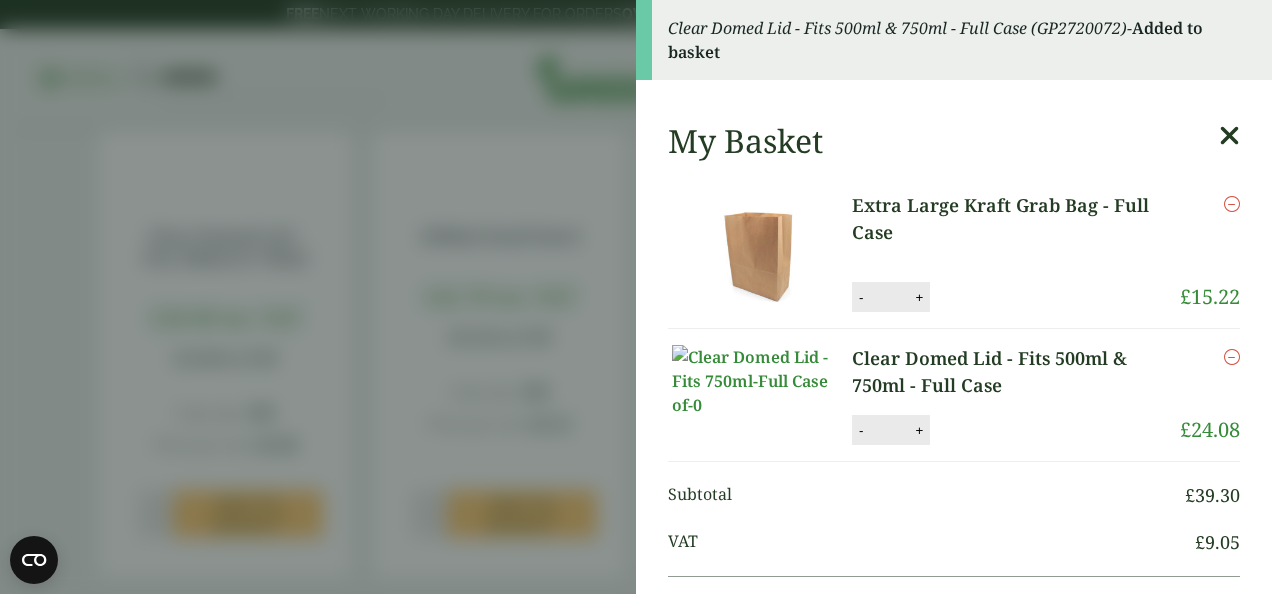 click on "Clear Domed Lid - Fits 500ml & 750ml - Full Case (GP2720072)  -  Added to basket
My Basket
Extra Large Kraft Grab Bag - Full Case
Extra Large Kraft Grab Bag - Full Case quantity
- * +
Update
Remove
£ 15.22" at bounding box center [636, 297] 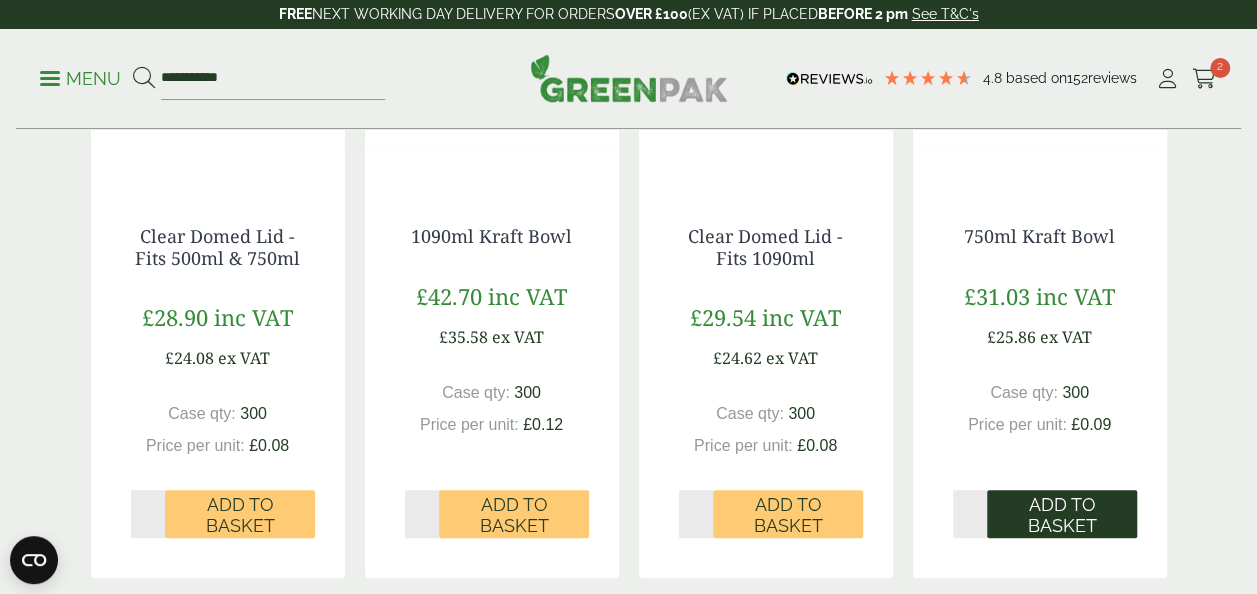 click on "Add to Basket" at bounding box center (1062, 515) 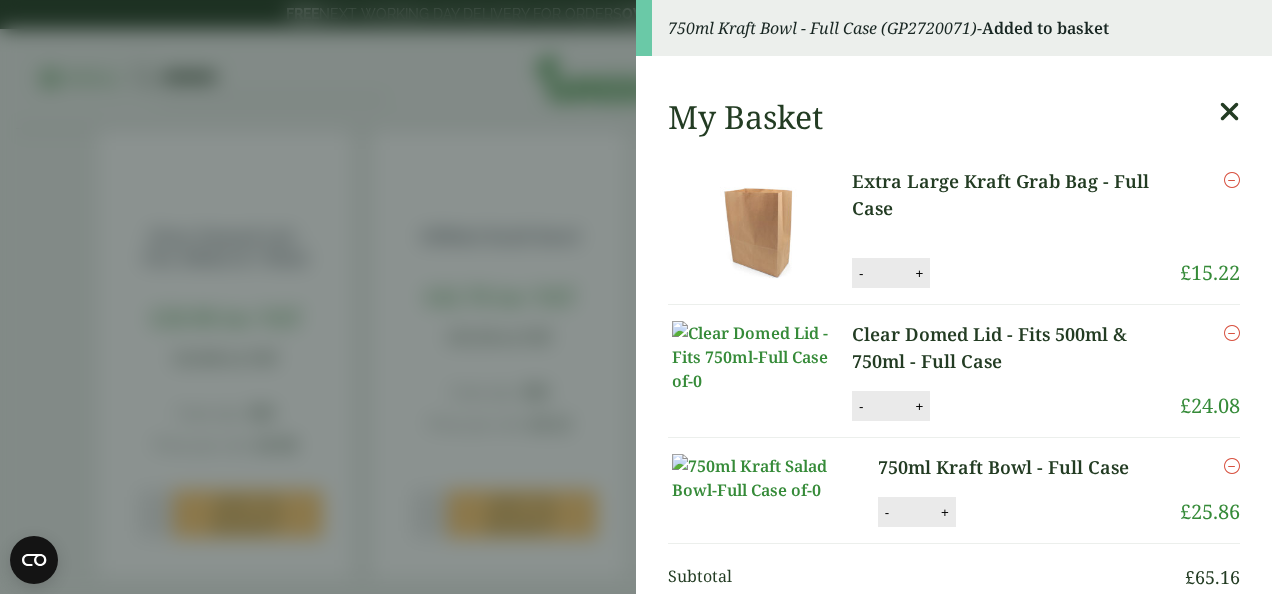 click on "750ml Kraft Bowl - Full Case (GP2720071)  -  Added to basket
My Basket
Extra Large Kraft Grab Bag - Full Case
Extra Large Kraft Grab Bag - Full Case quantity
- * +
Update
Remove
£" at bounding box center (636, 297) 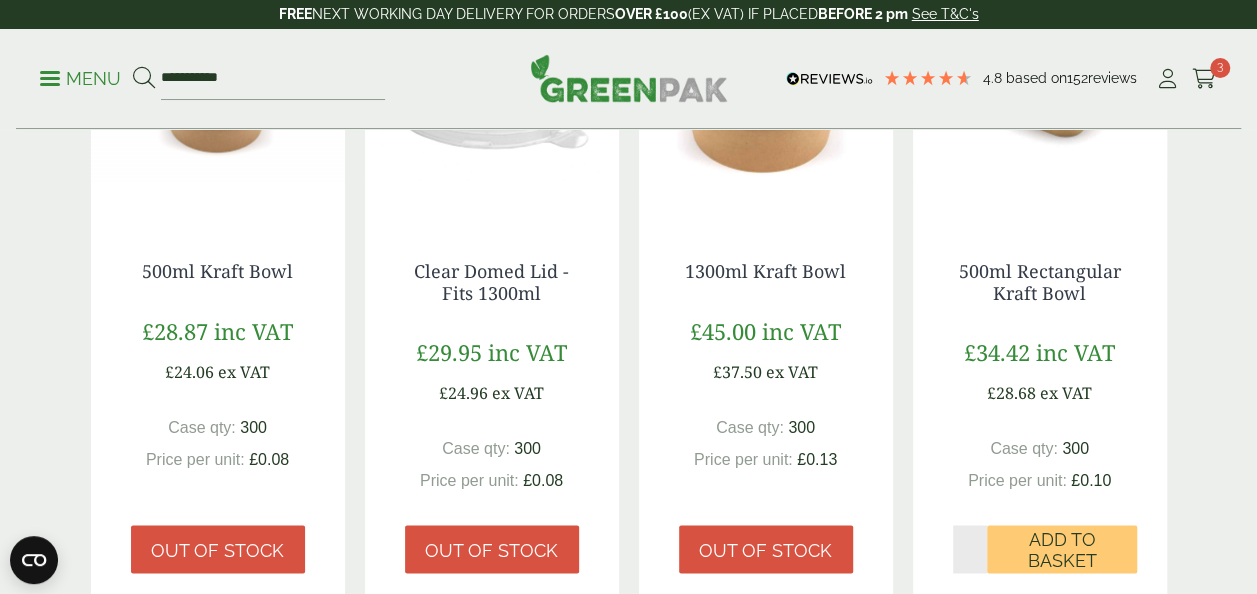 scroll, scrollTop: 1230, scrollLeft: 0, axis: vertical 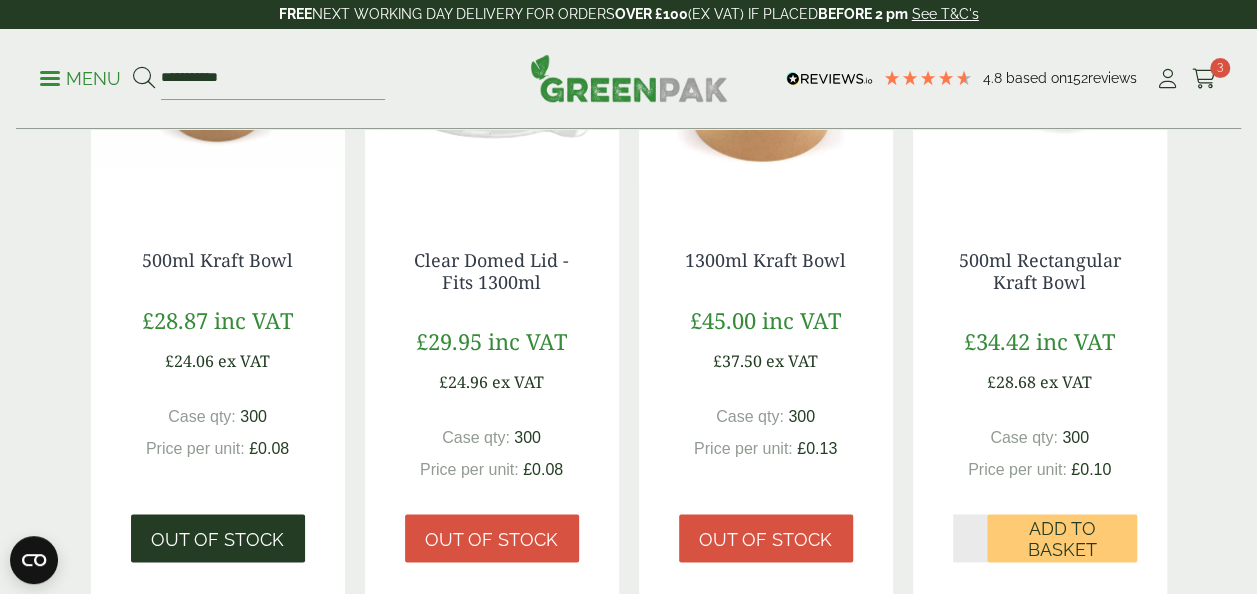 click on "Out of stock" at bounding box center (217, 540) 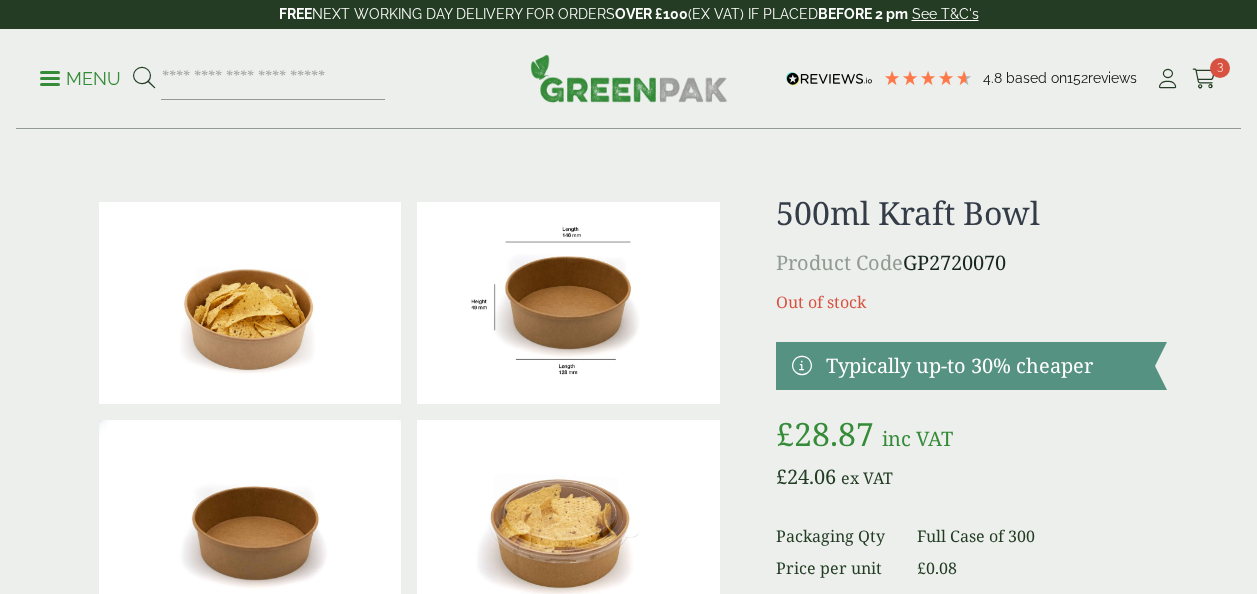 scroll, scrollTop: 0, scrollLeft: 0, axis: both 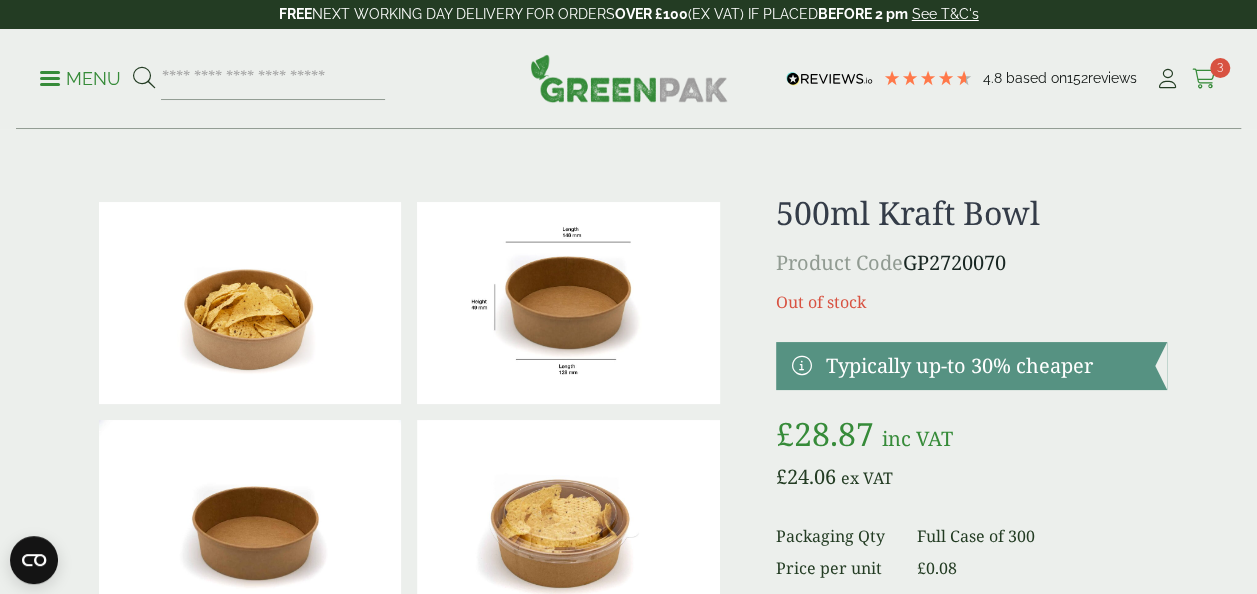click at bounding box center (1204, 79) 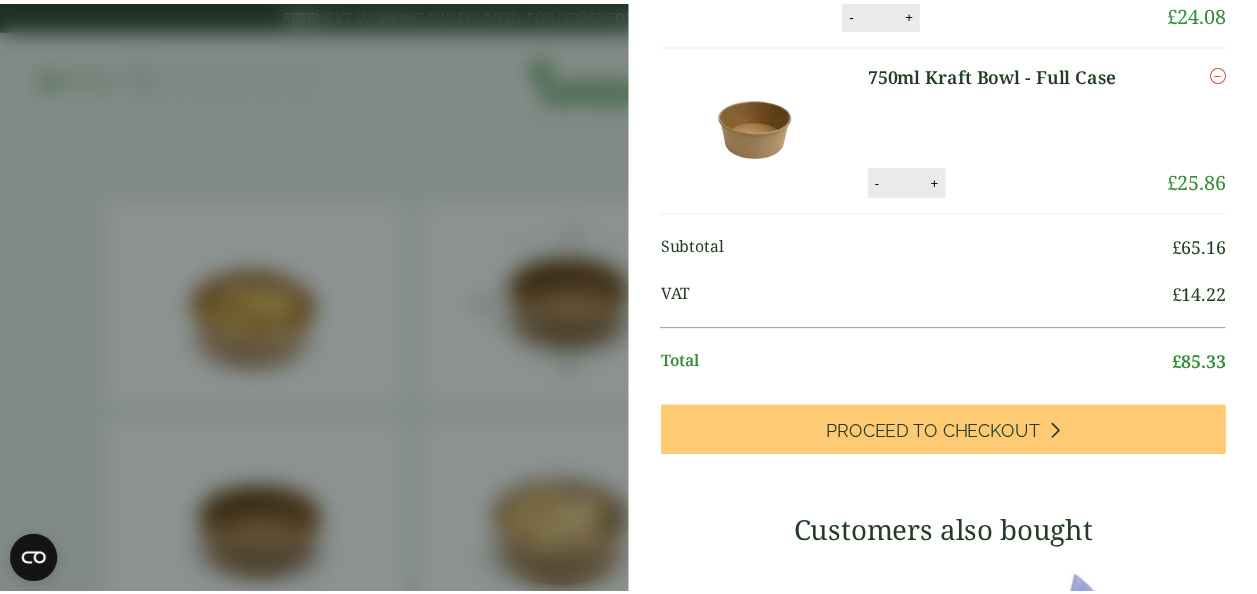 scroll, scrollTop: 0, scrollLeft: 0, axis: both 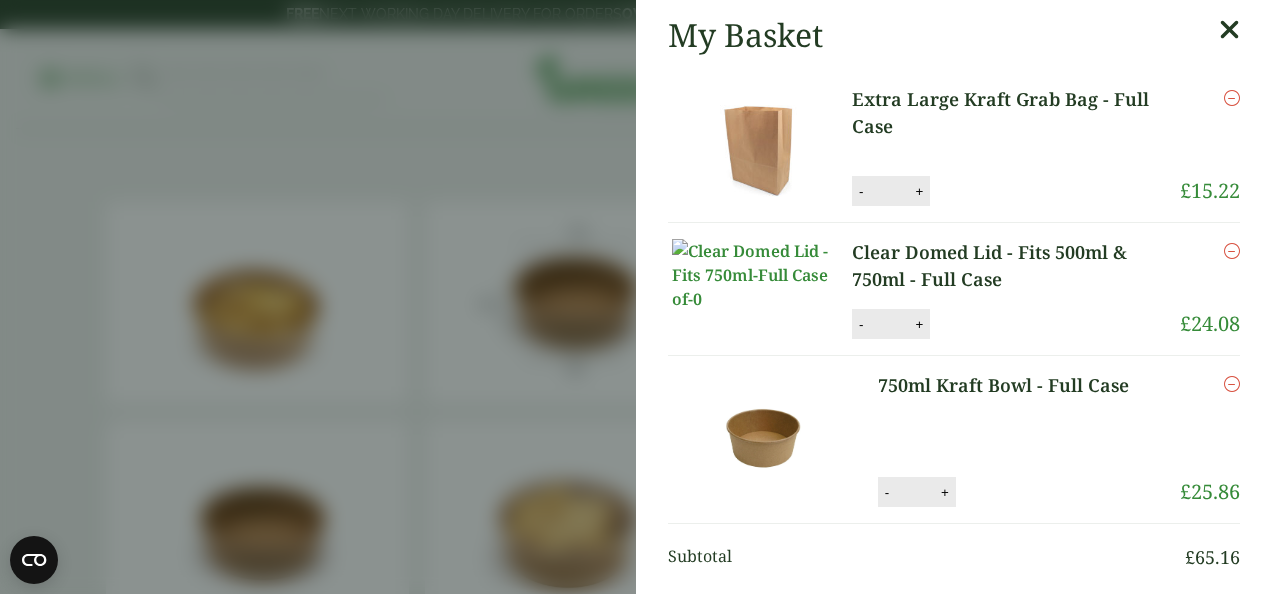 click on "My Basket
Extra Large Kraft Grab Bag - Full Case
Extra Large Kraft Grab Bag - Full Case quantity
- * +
Update
Remove
£ 15.22
- *" at bounding box center (636, 297) 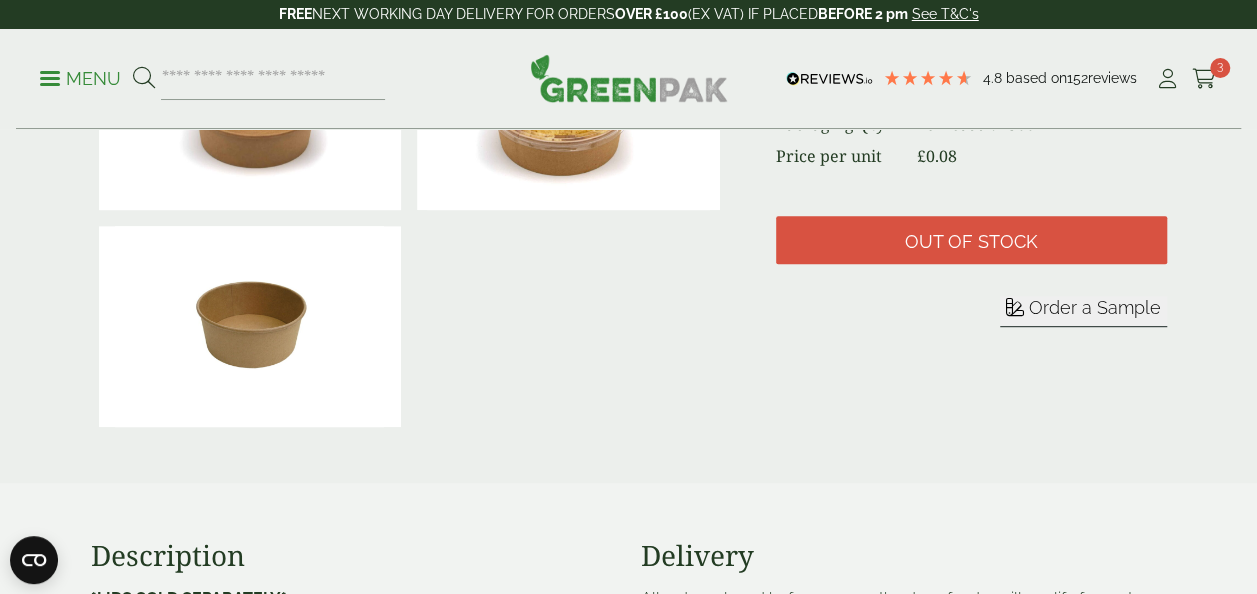 scroll, scrollTop: 0, scrollLeft: 0, axis: both 